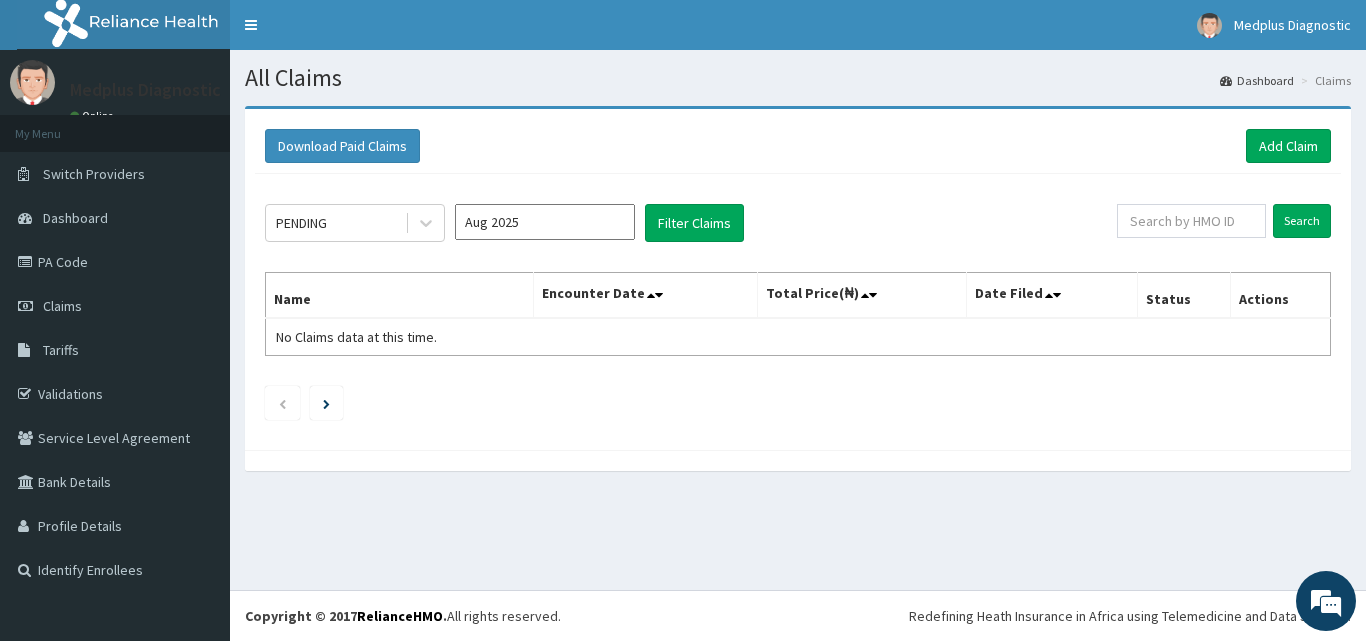 scroll, scrollTop: 0, scrollLeft: 0, axis: both 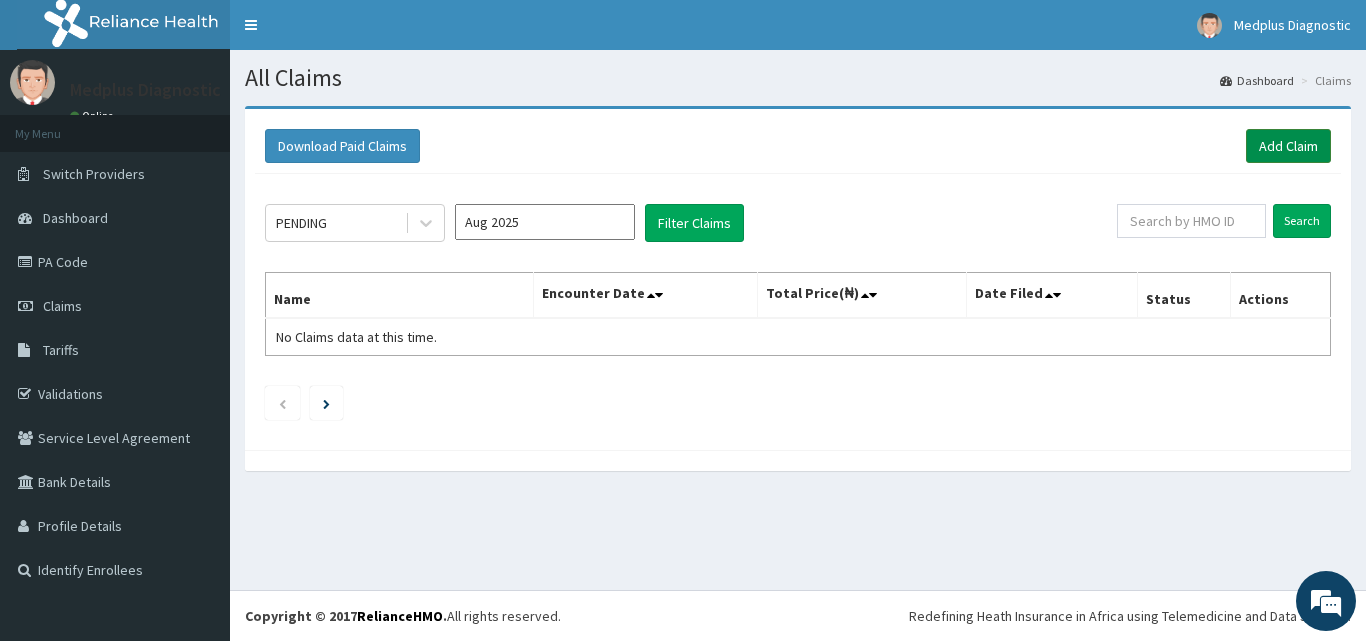 click on "Add Claim" at bounding box center (1288, 146) 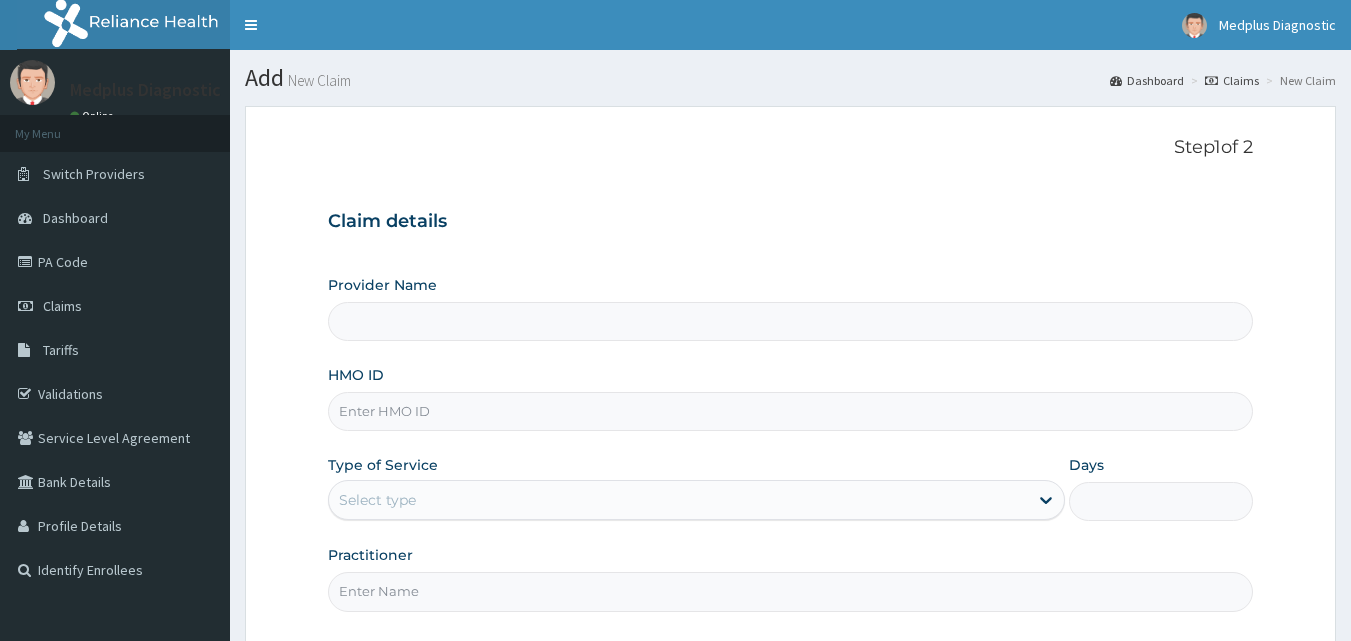 scroll, scrollTop: 0, scrollLeft: 0, axis: both 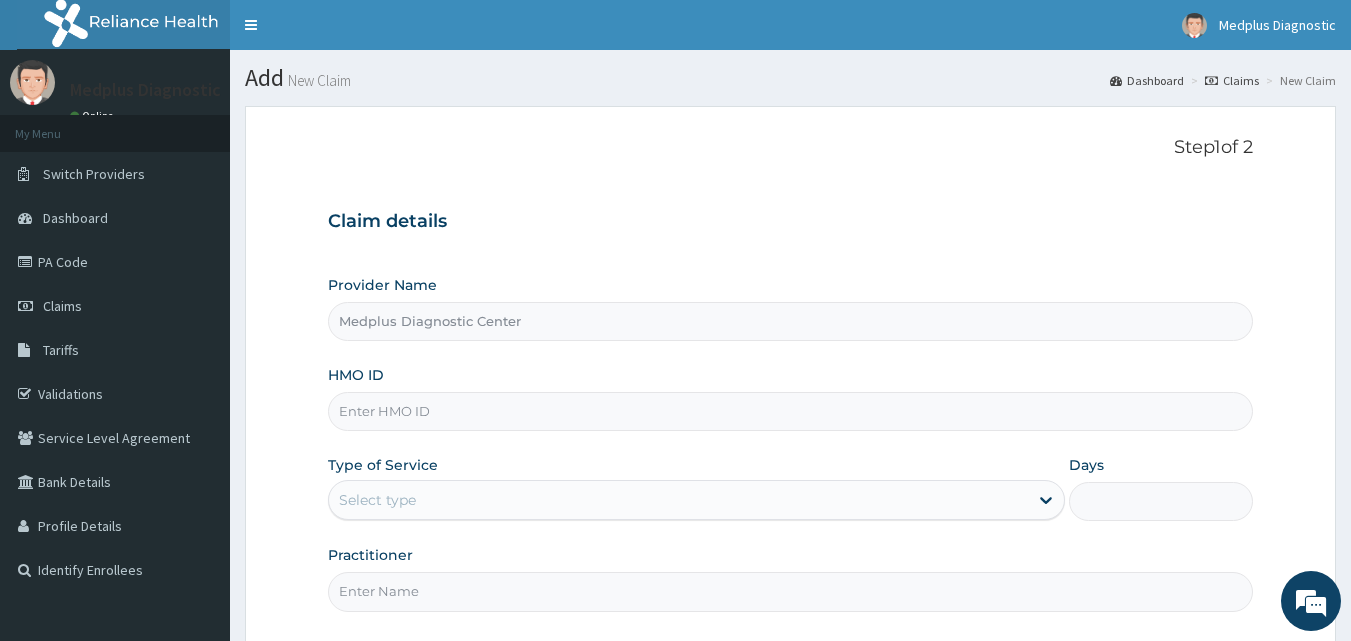 click on "HMO ID" at bounding box center [791, 411] 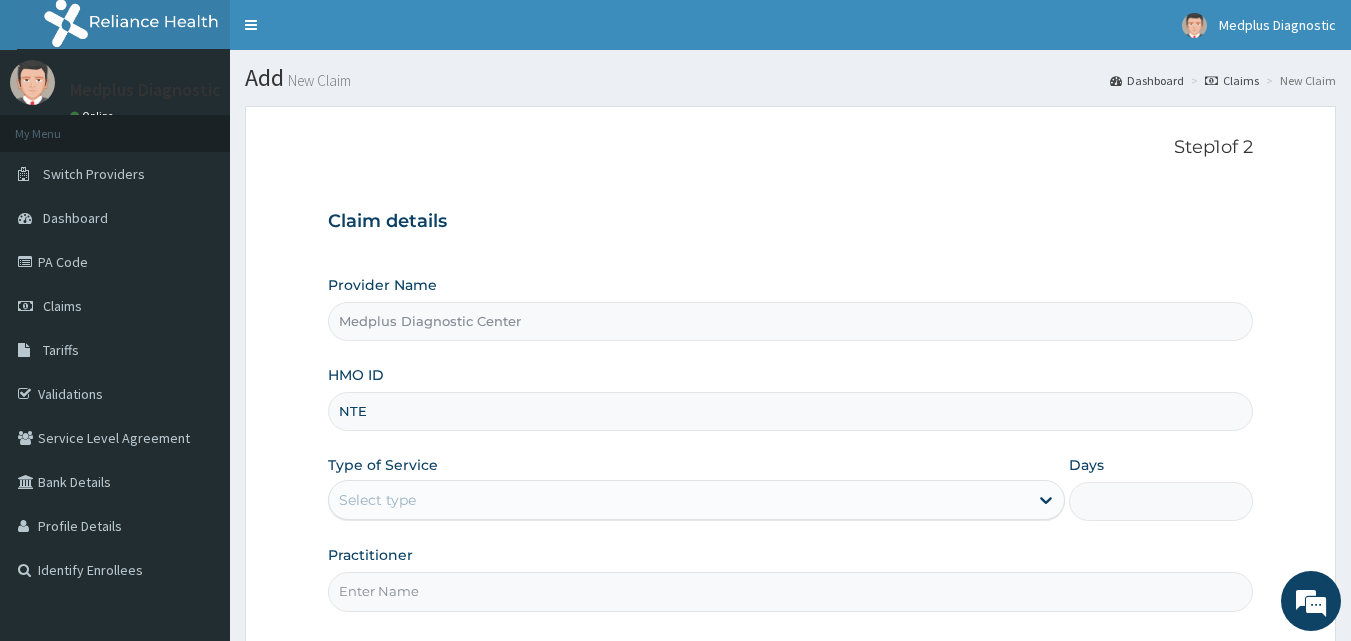 scroll, scrollTop: 0, scrollLeft: 0, axis: both 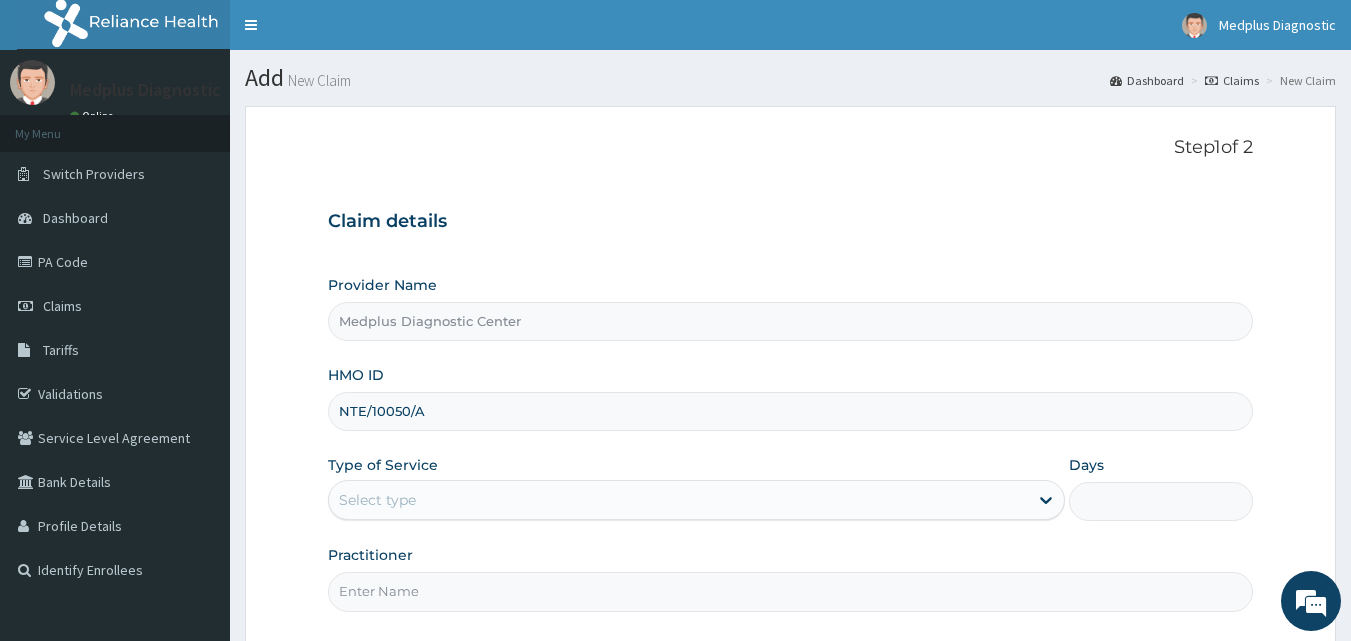 type on "NTE/10050/A" 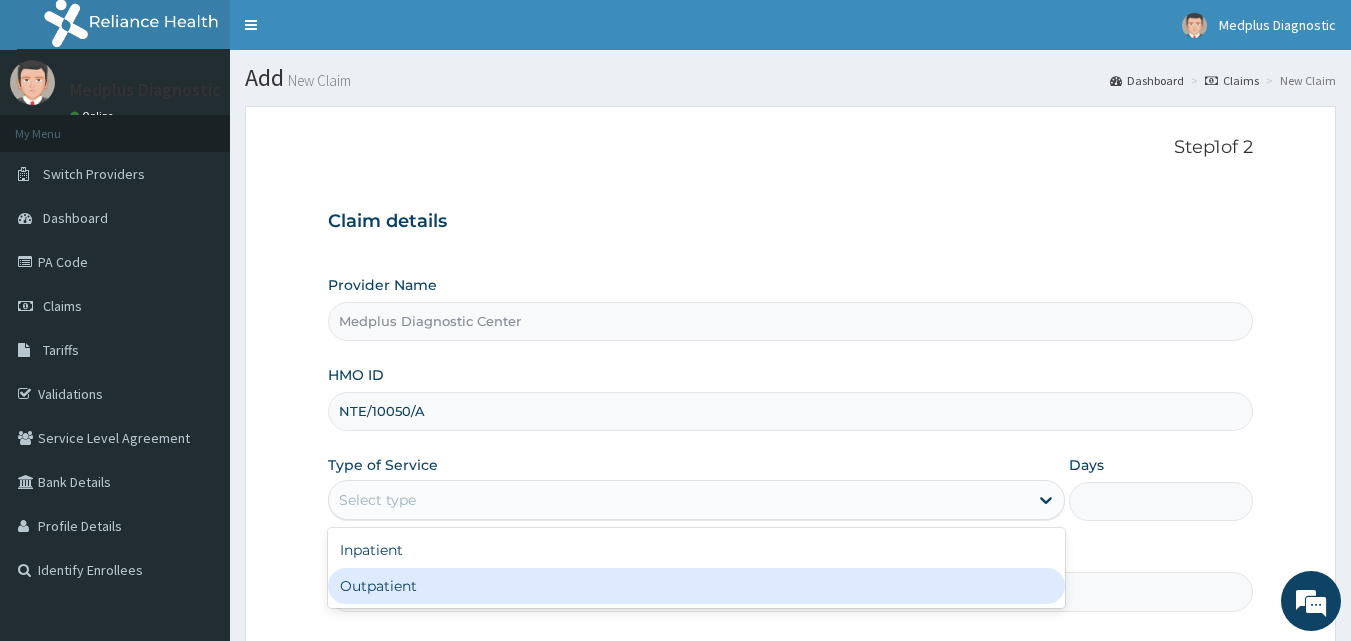 click on "Outpatient" at bounding box center [696, 586] 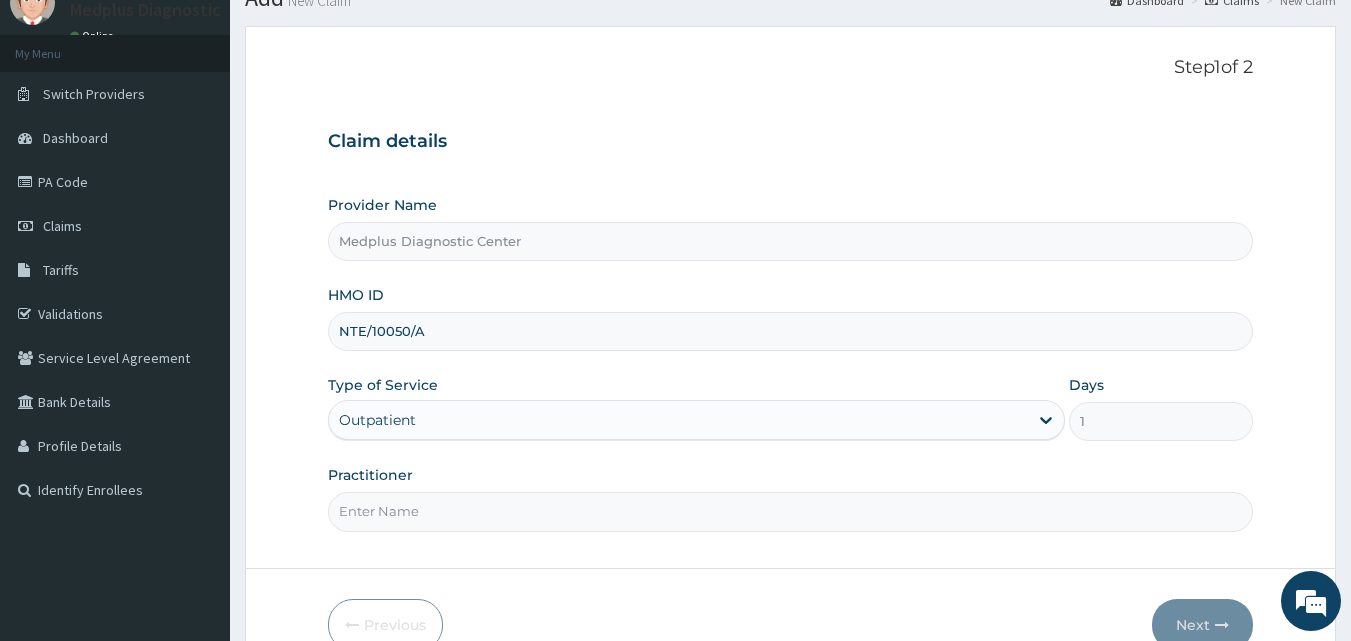 scroll, scrollTop: 120, scrollLeft: 0, axis: vertical 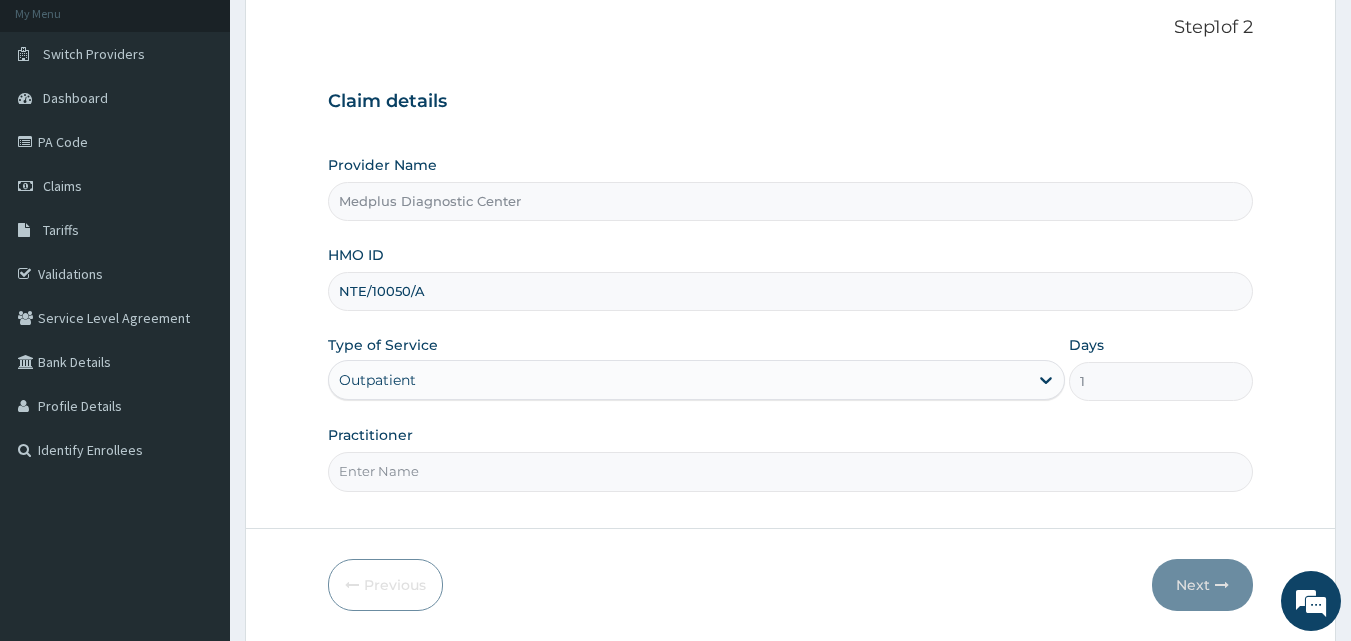 click on "Practitioner" at bounding box center (791, 471) 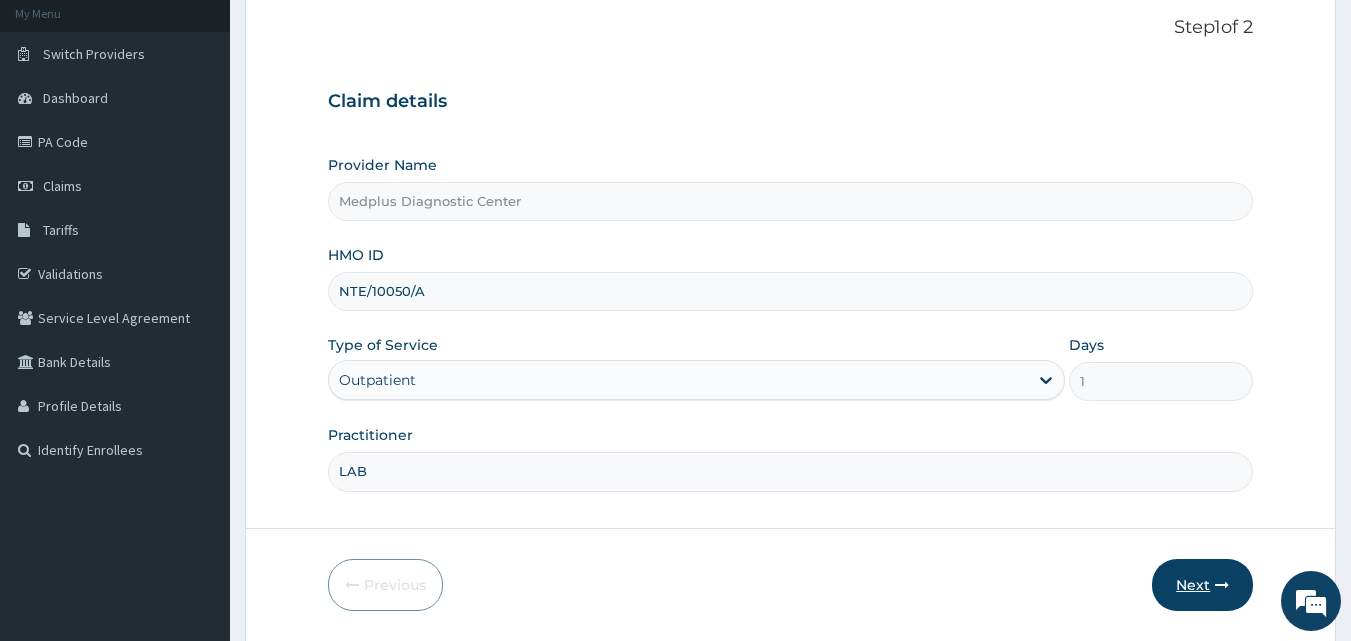 type on "LAB" 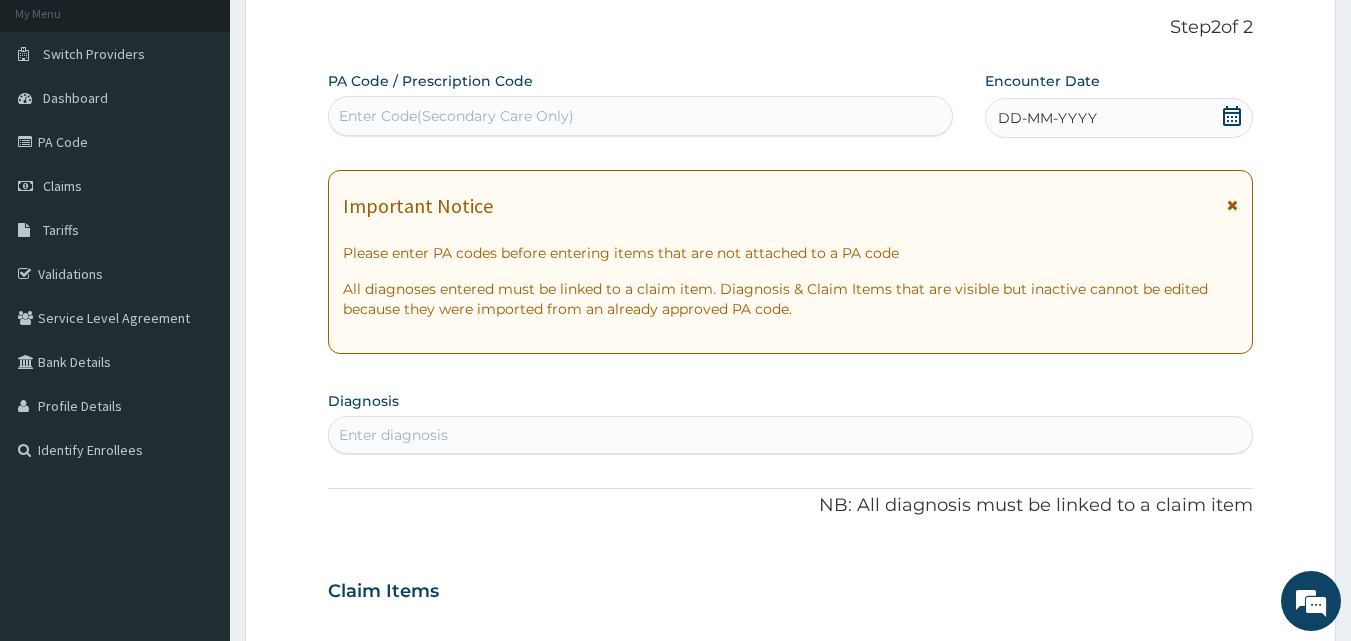 click at bounding box center (1232, 205) 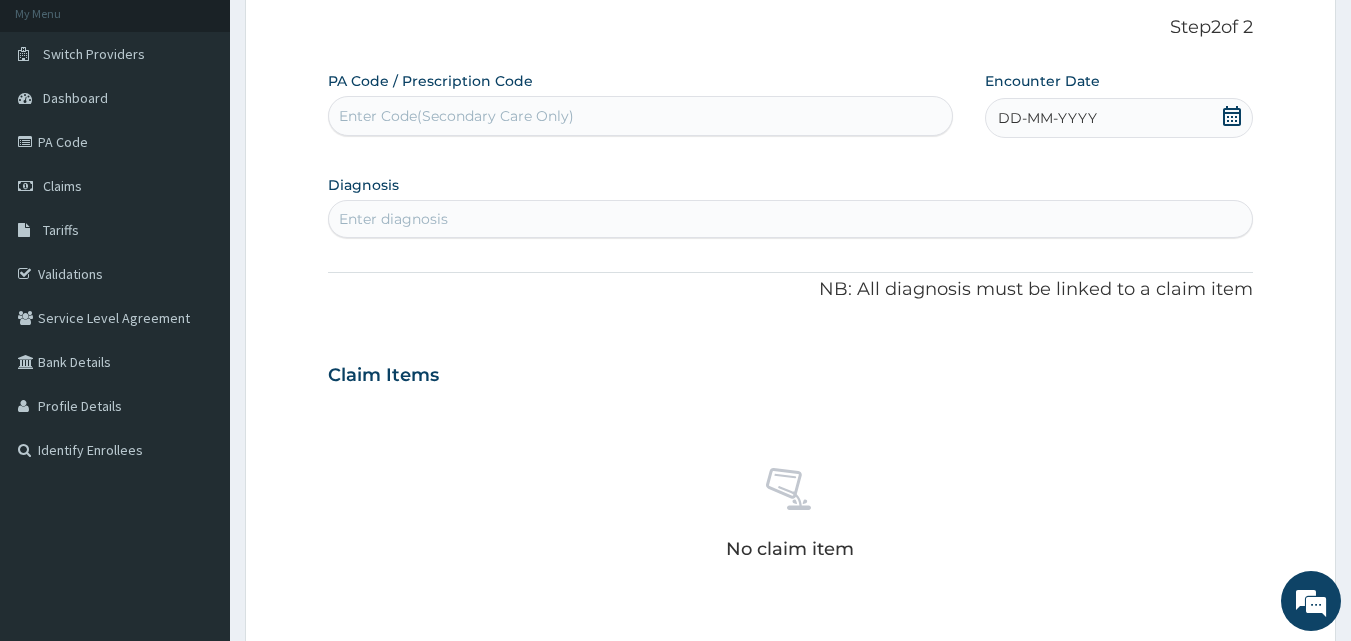 click on "Enter Code(Secondary Care Only)" at bounding box center (641, 116) 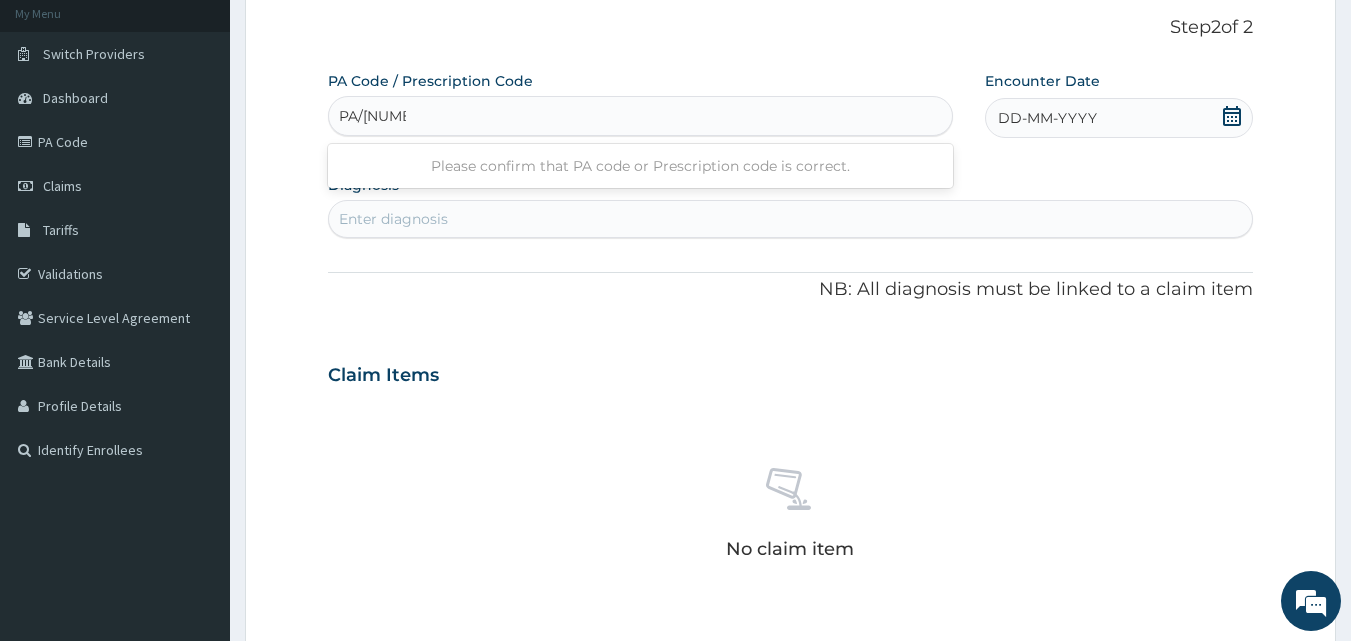type on "[LICENSE]" 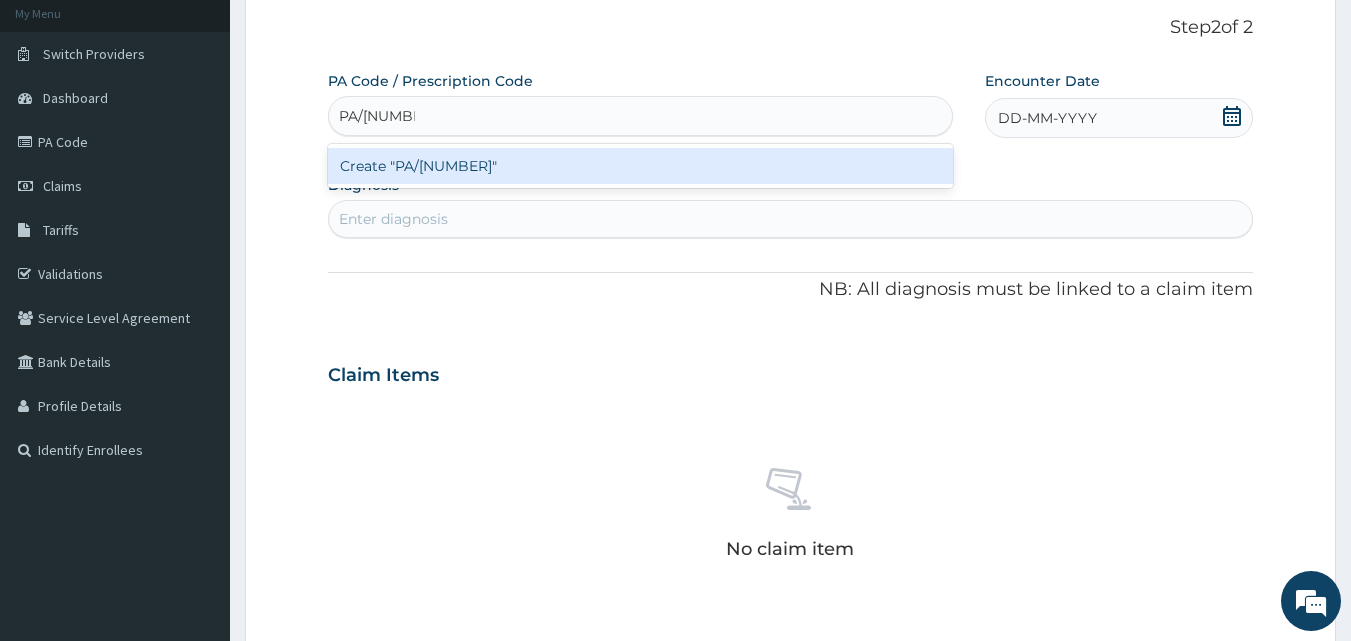 click on "Create "PA/166884"" at bounding box center [641, 166] 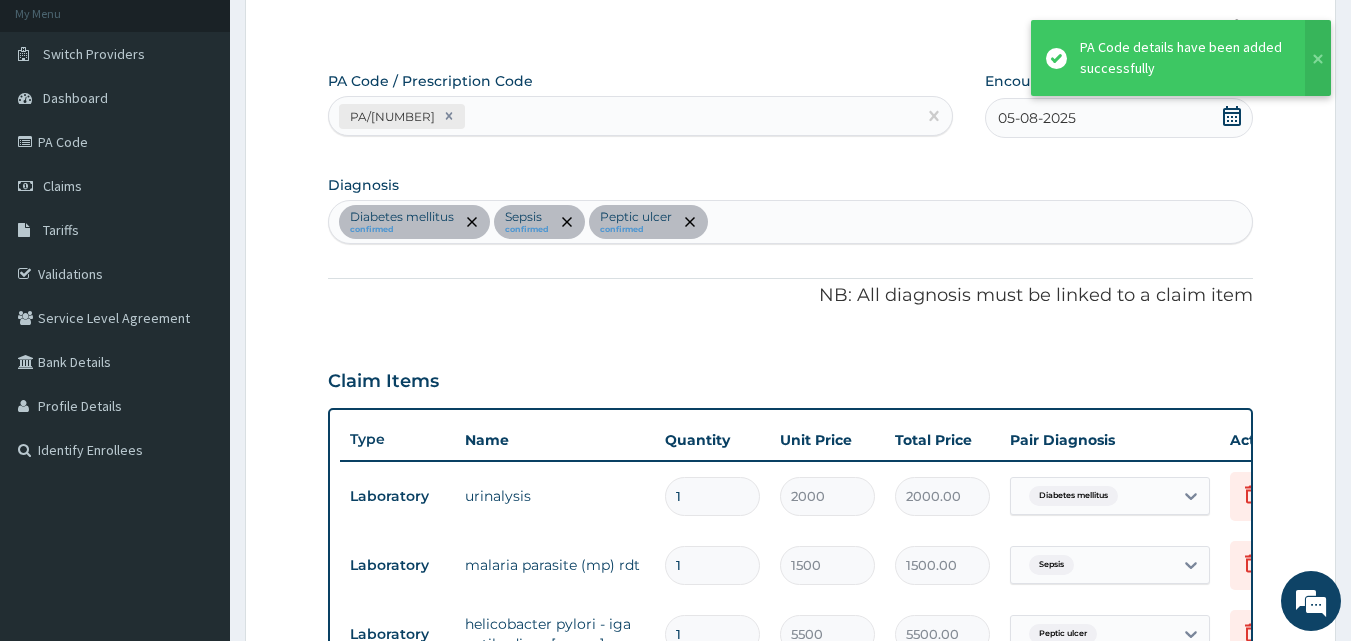 scroll, scrollTop: 508, scrollLeft: 0, axis: vertical 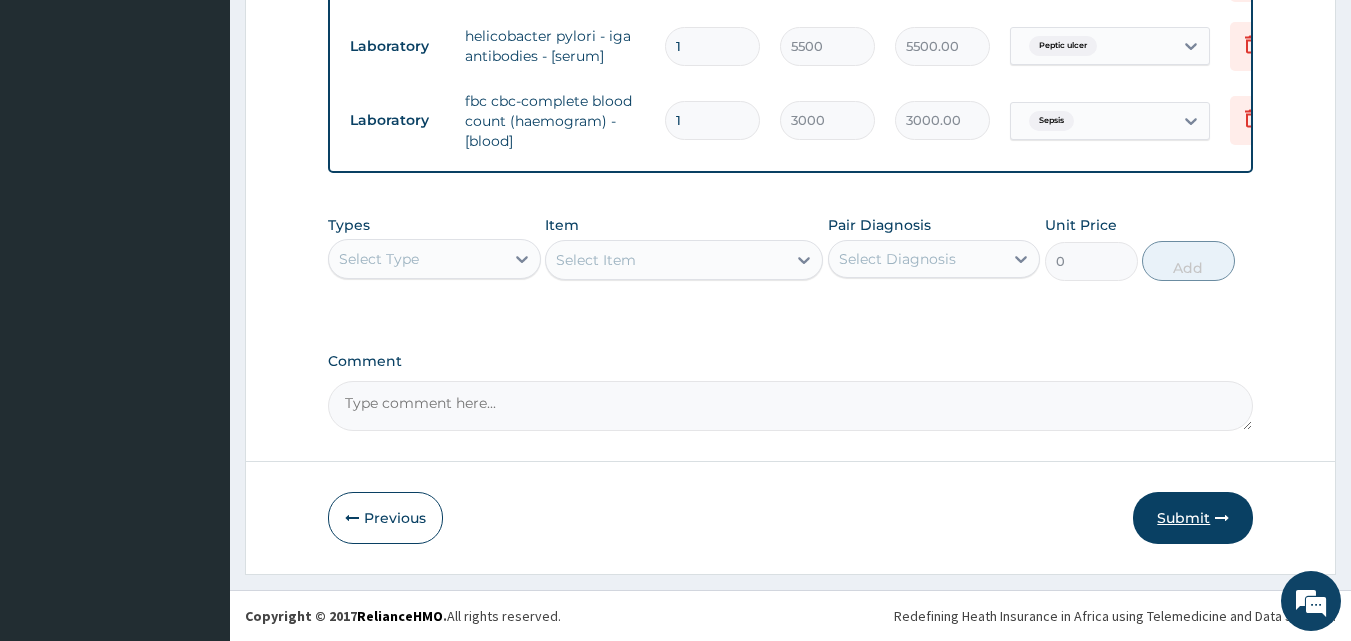 click on "Submit" at bounding box center (1193, 518) 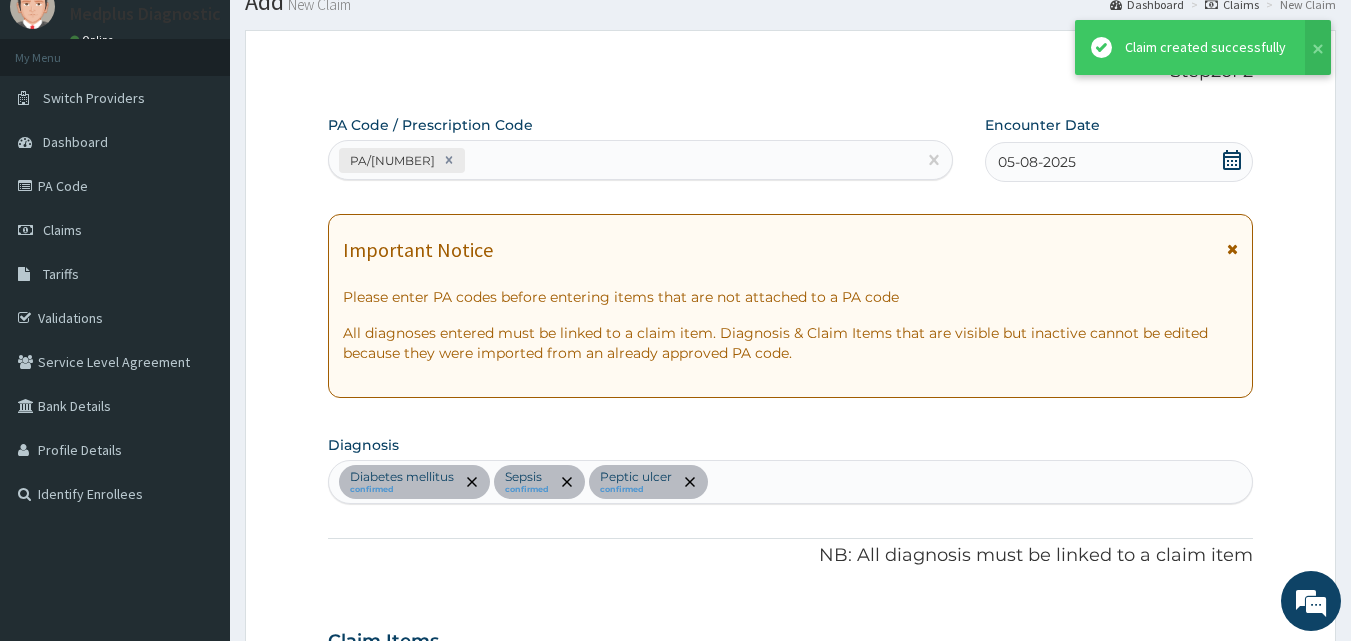 scroll, scrollTop: 708, scrollLeft: 0, axis: vertical 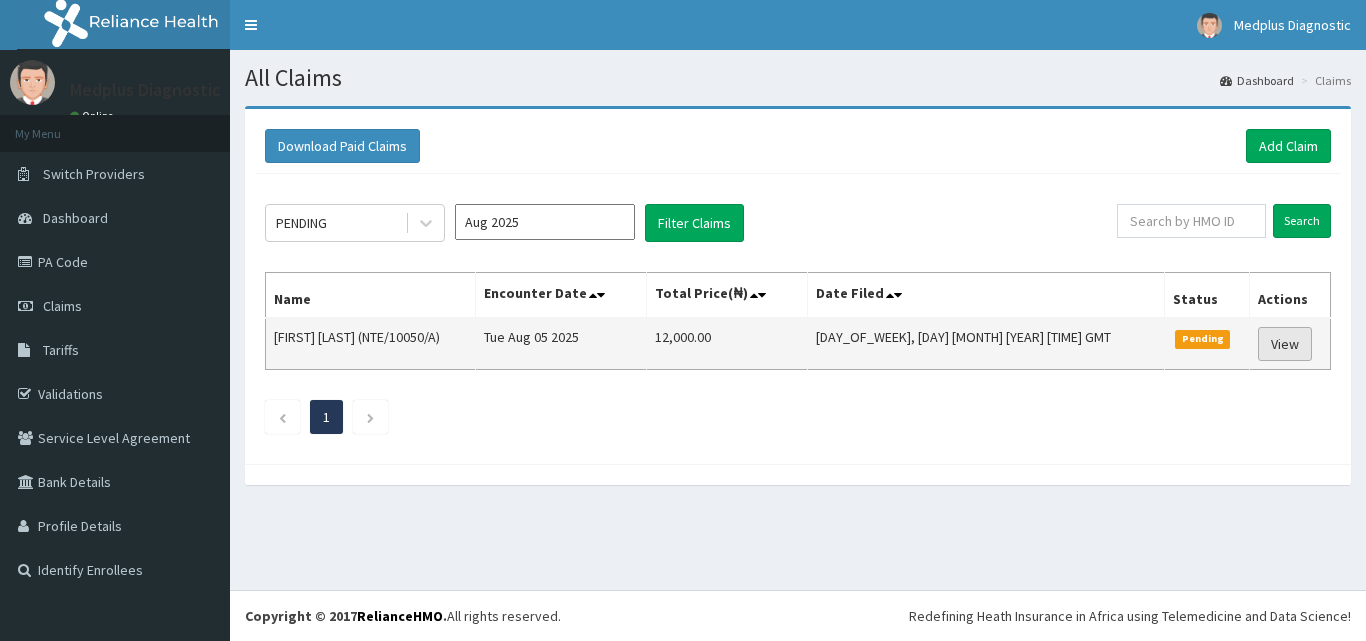 click on "View" at bounding box center (1285, 344) 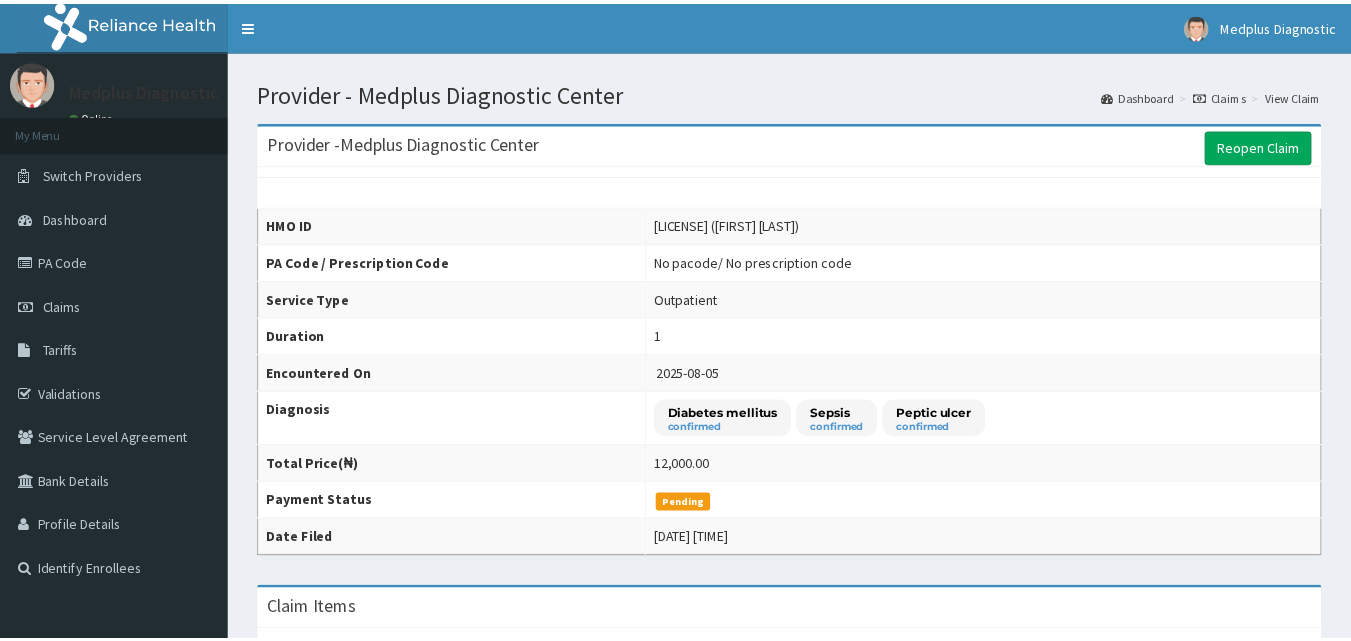 scroll, scrollTop: 0, scrollLeft: 0, axis: both 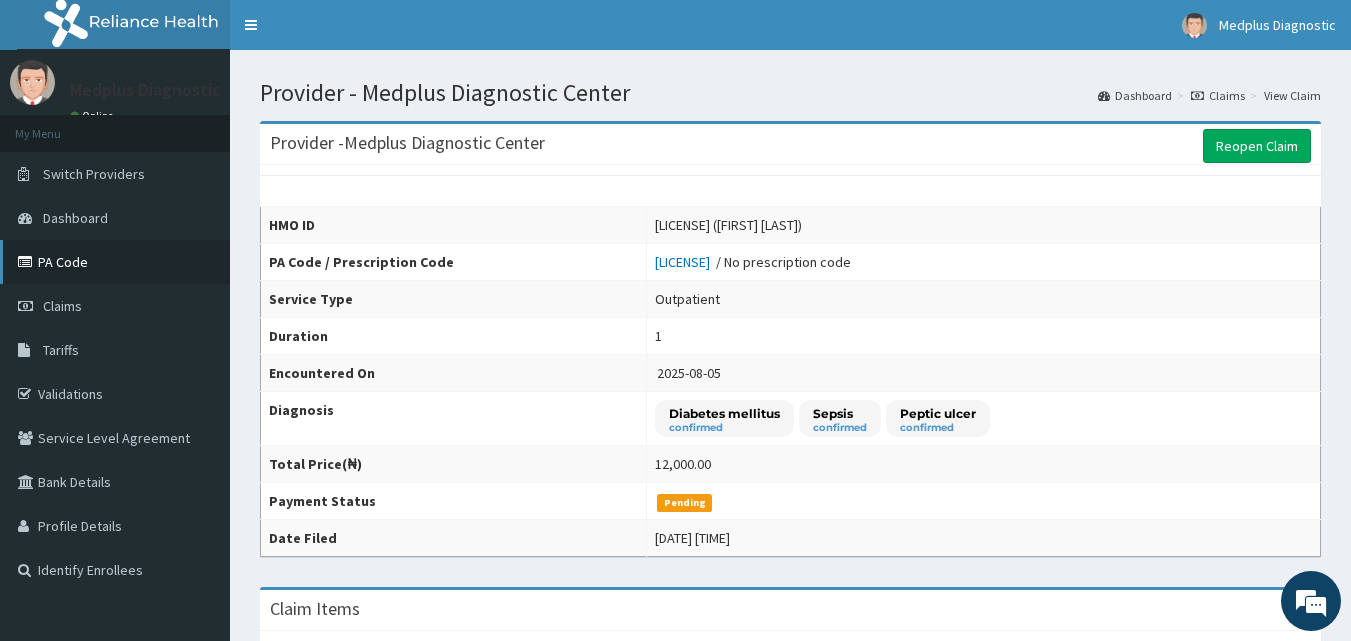 click on "PA Code" at bounding box center [115, 262] 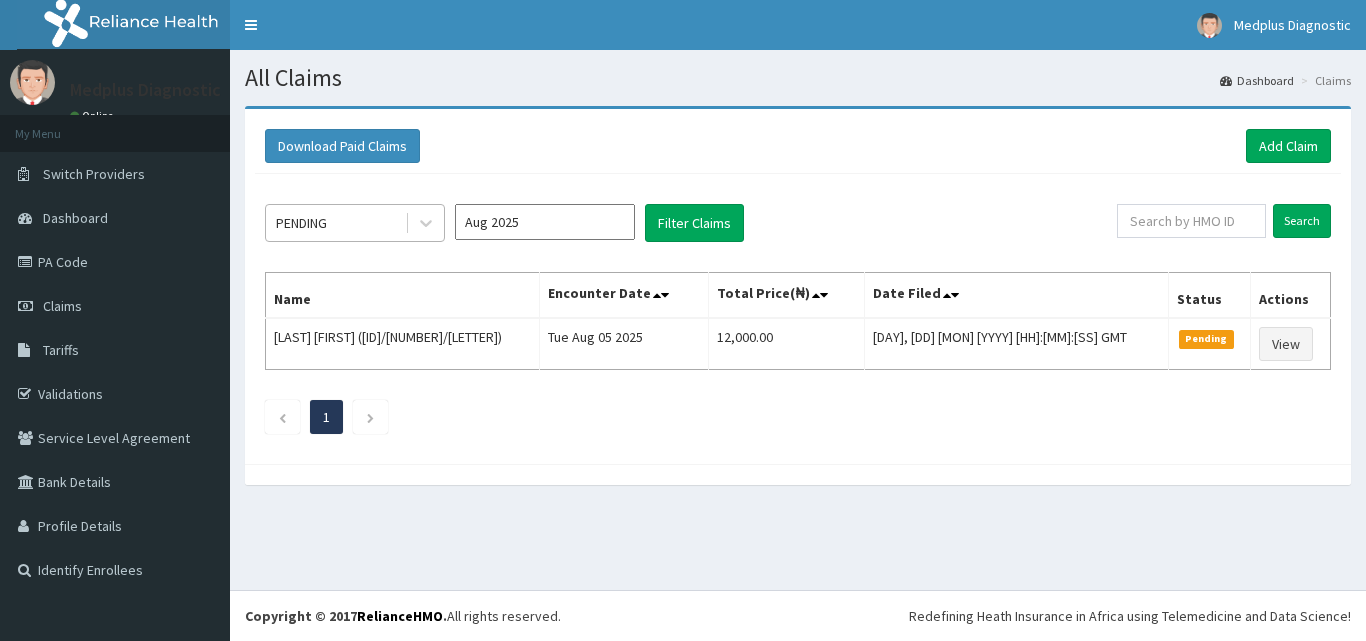 scroll, scrollTop: 0, scrollLeft: 0, axis: both 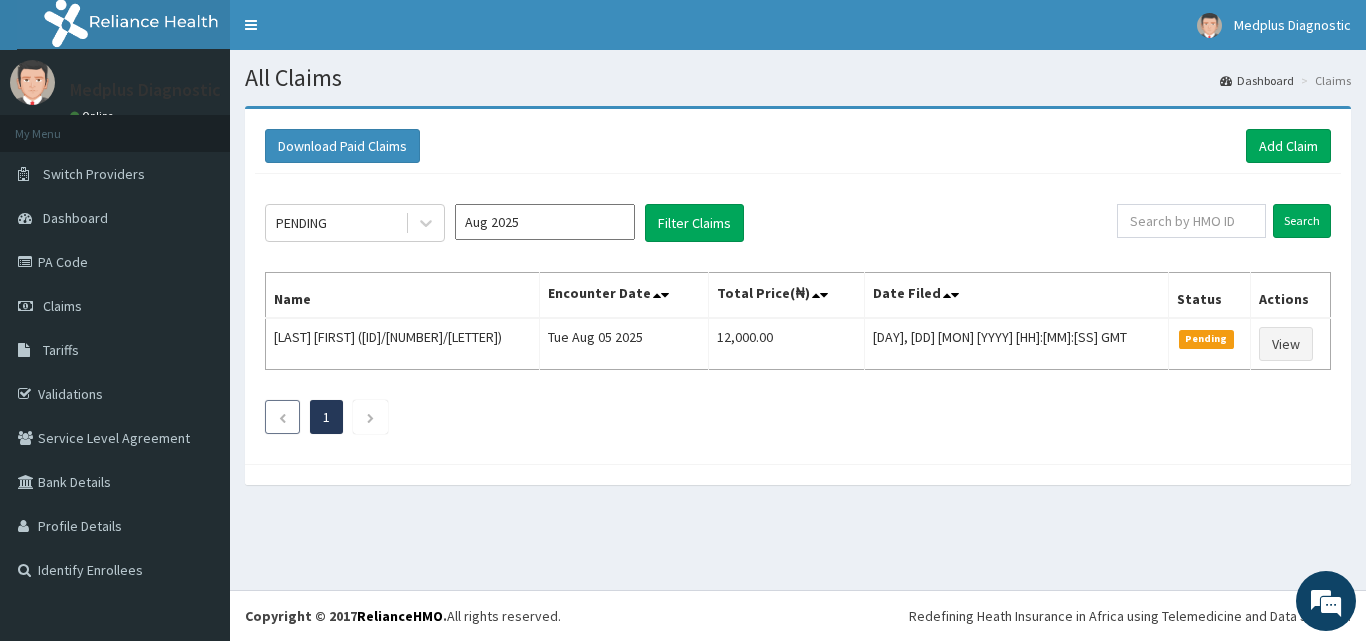 click at bounding box center (282, 418) 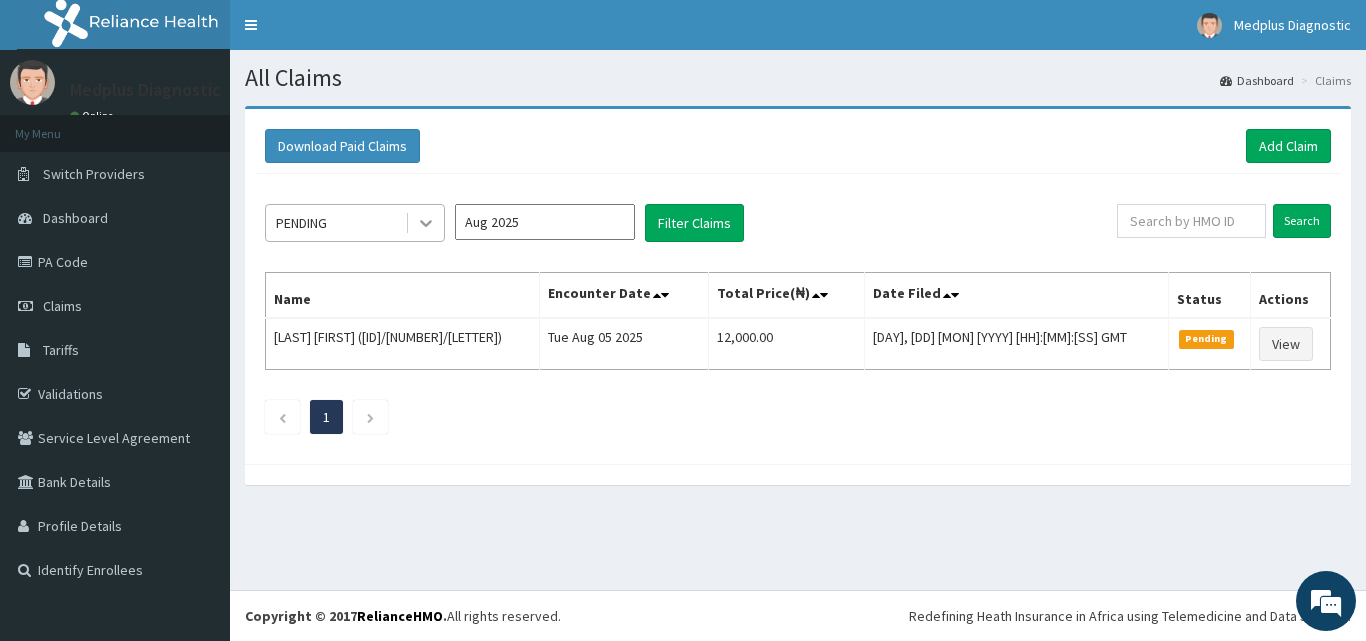 click 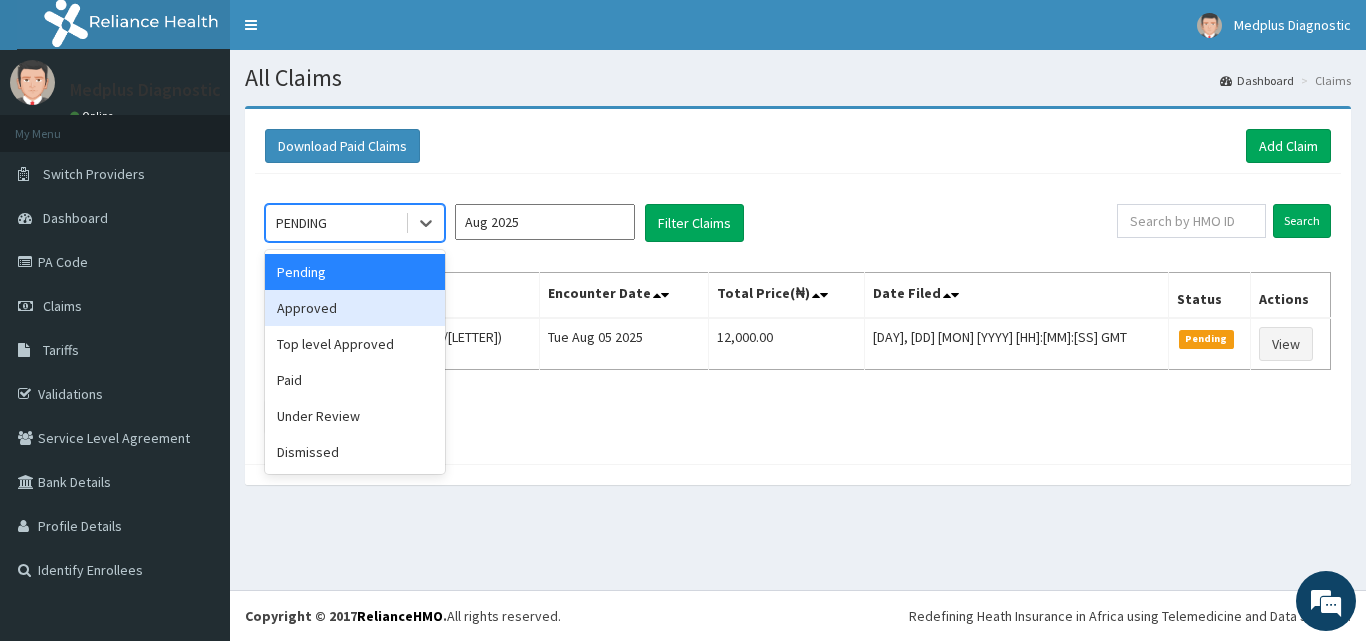click on "Approved" at bounding box center [355, 308] 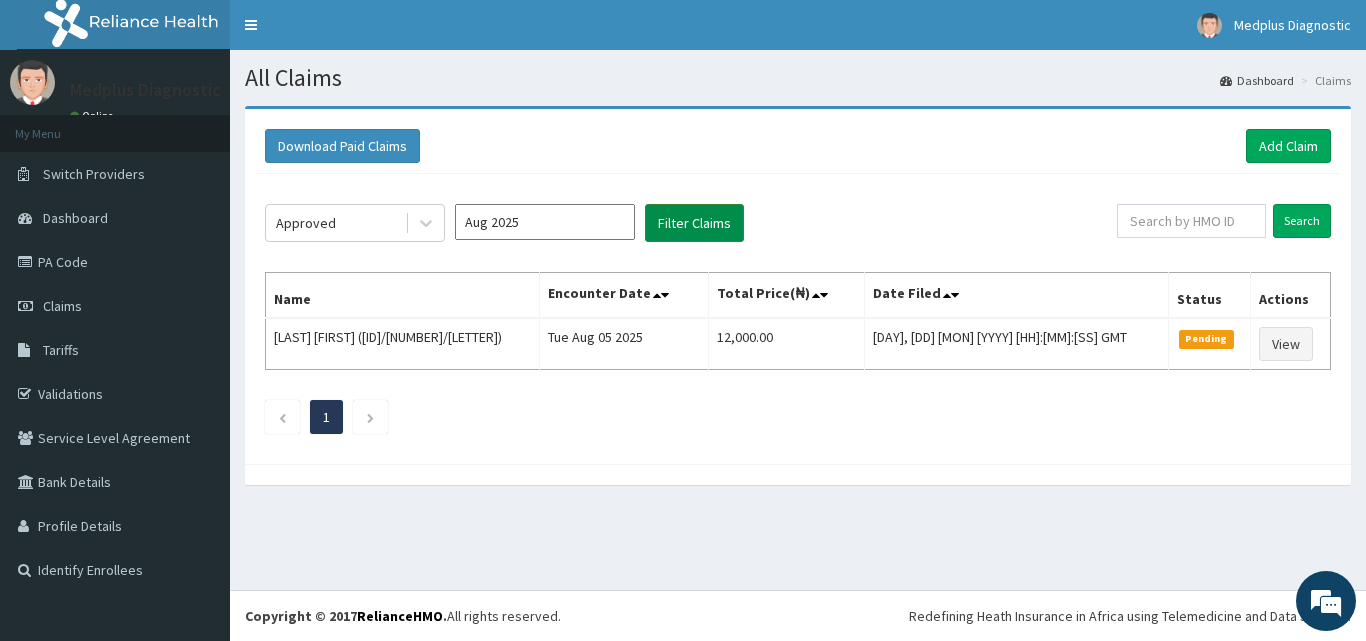 click on "Filter Claims" at bounding box center [694, 223] 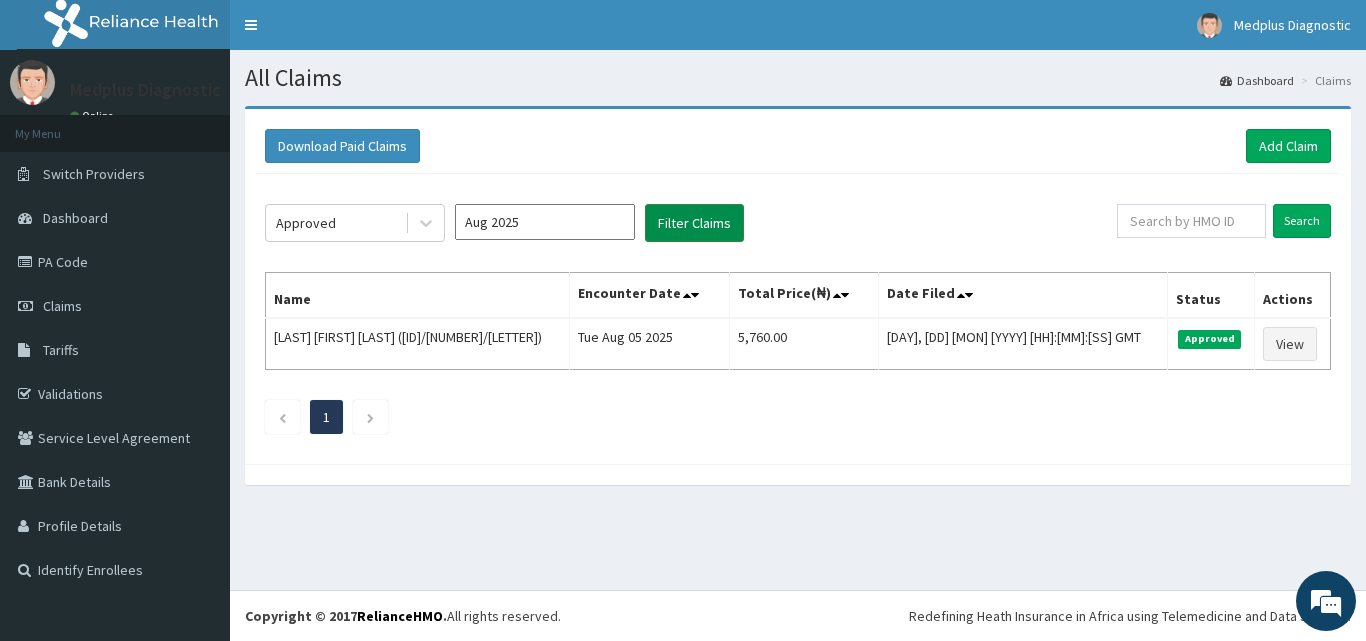 scroll, scrollTop: 0, scrollLeft: 0, axis: both 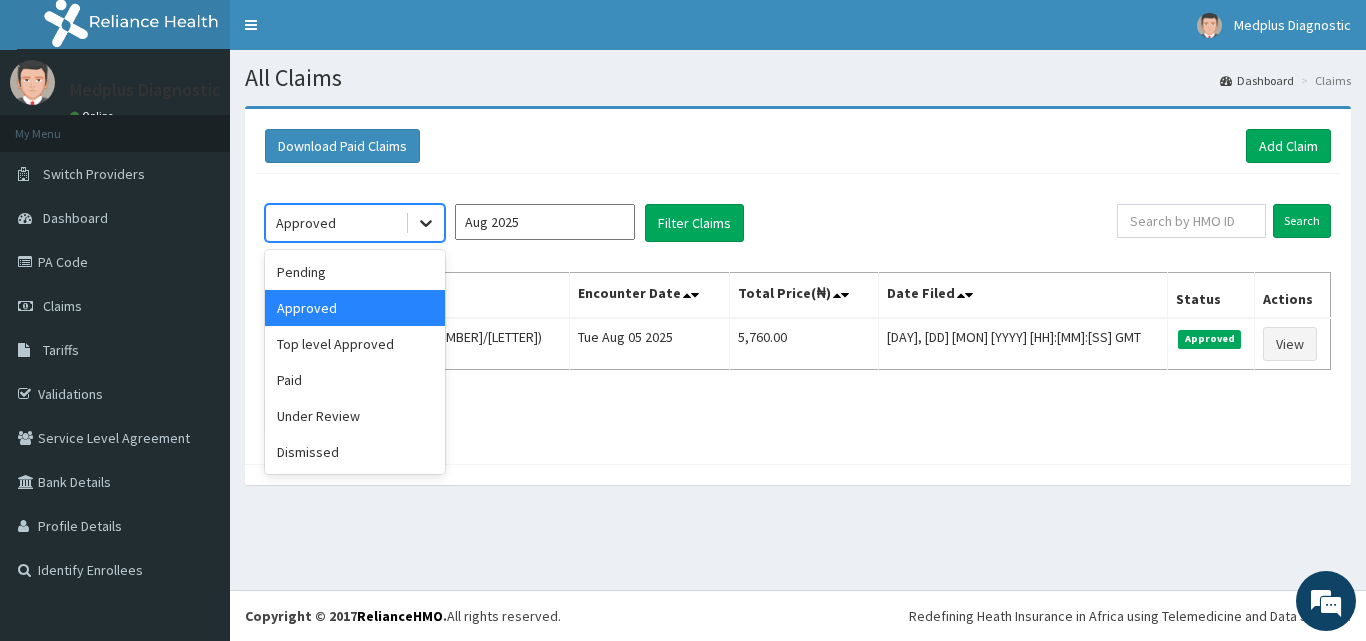 click 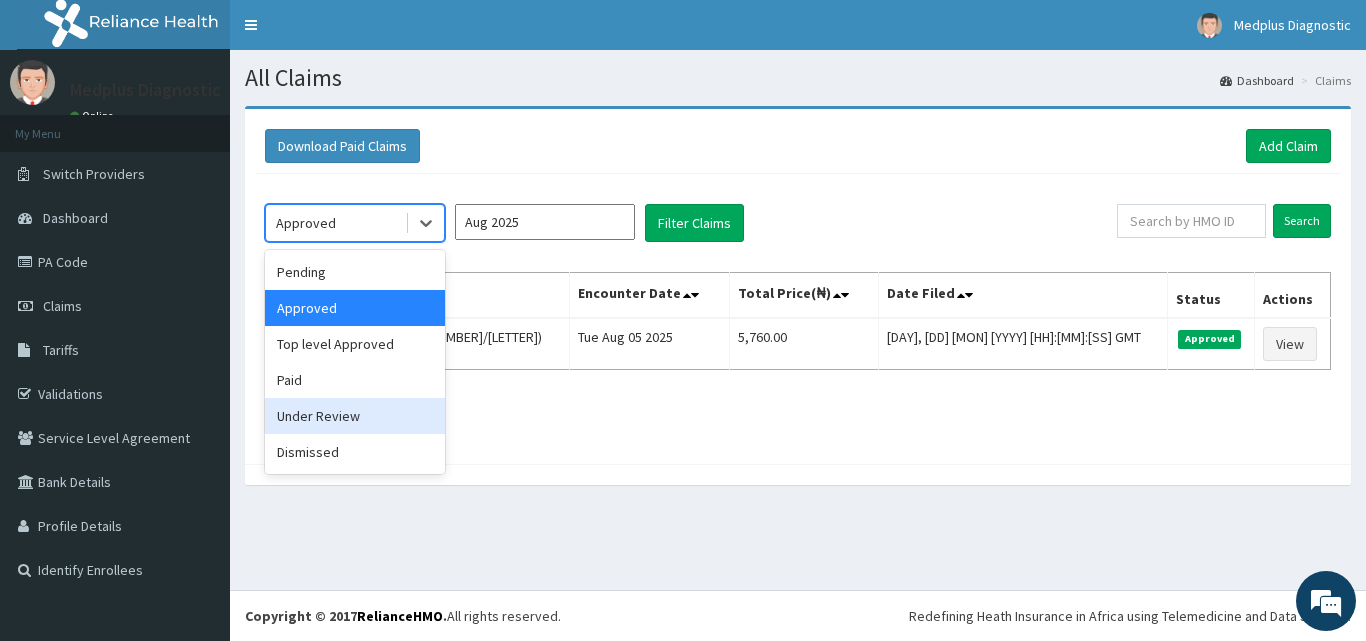 click on "Under Review" at bounding box center (355, 416) 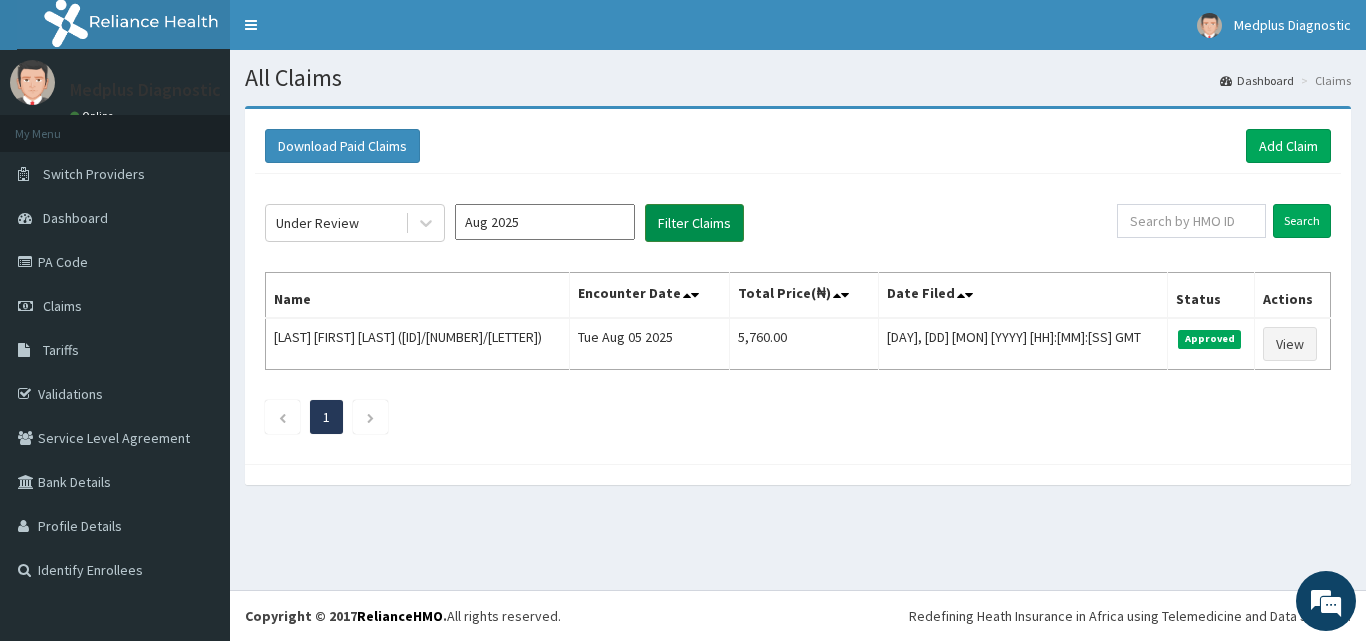 click on "Filter Claims" at bounding box center [694, 223] 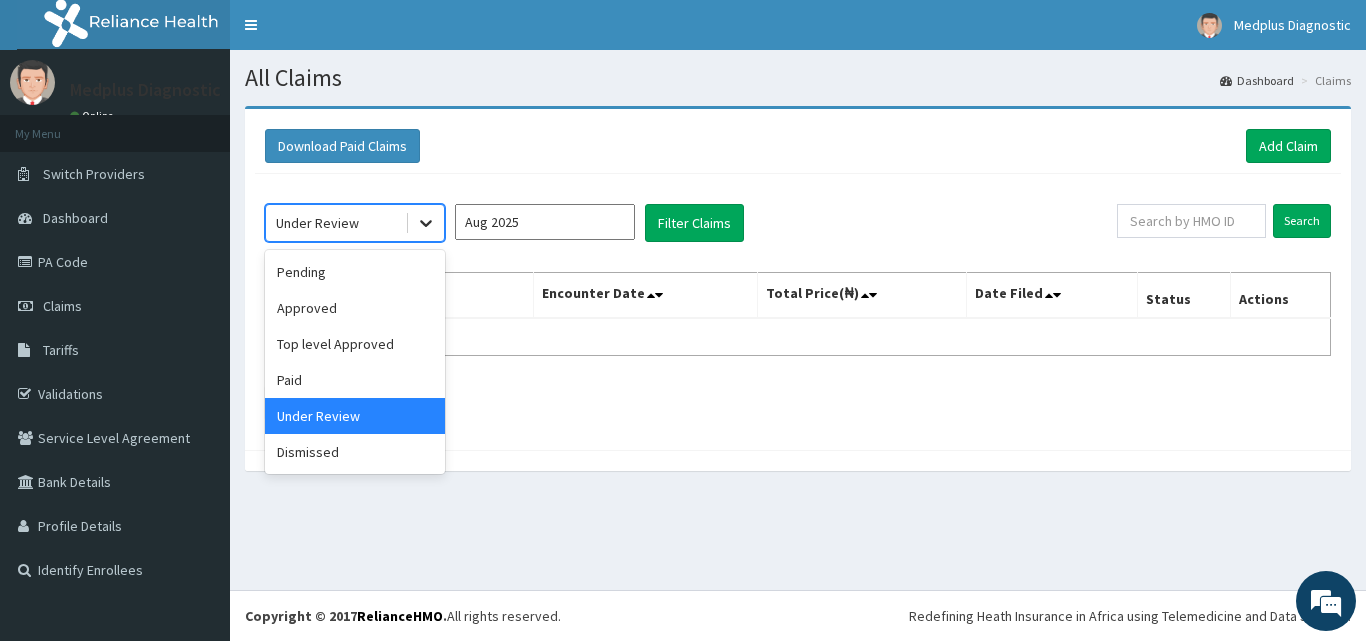 click at bounding box center (426, 223) 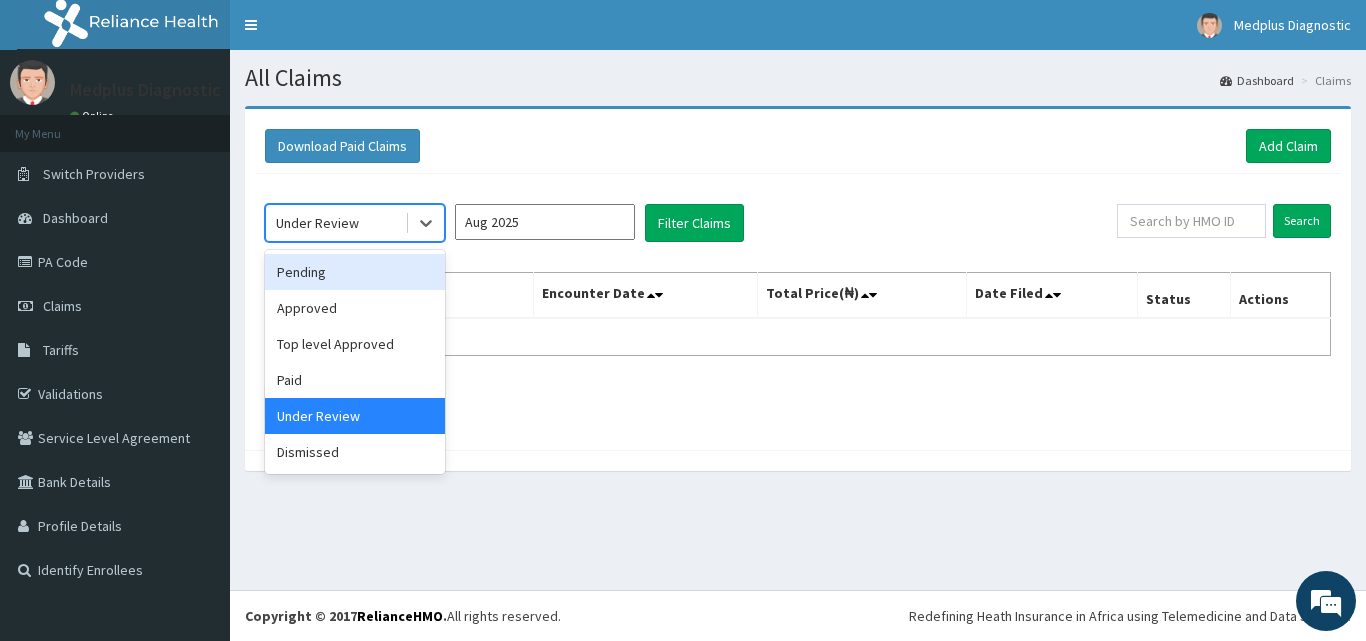 click on "Pending" at bounding box center (355, 272) 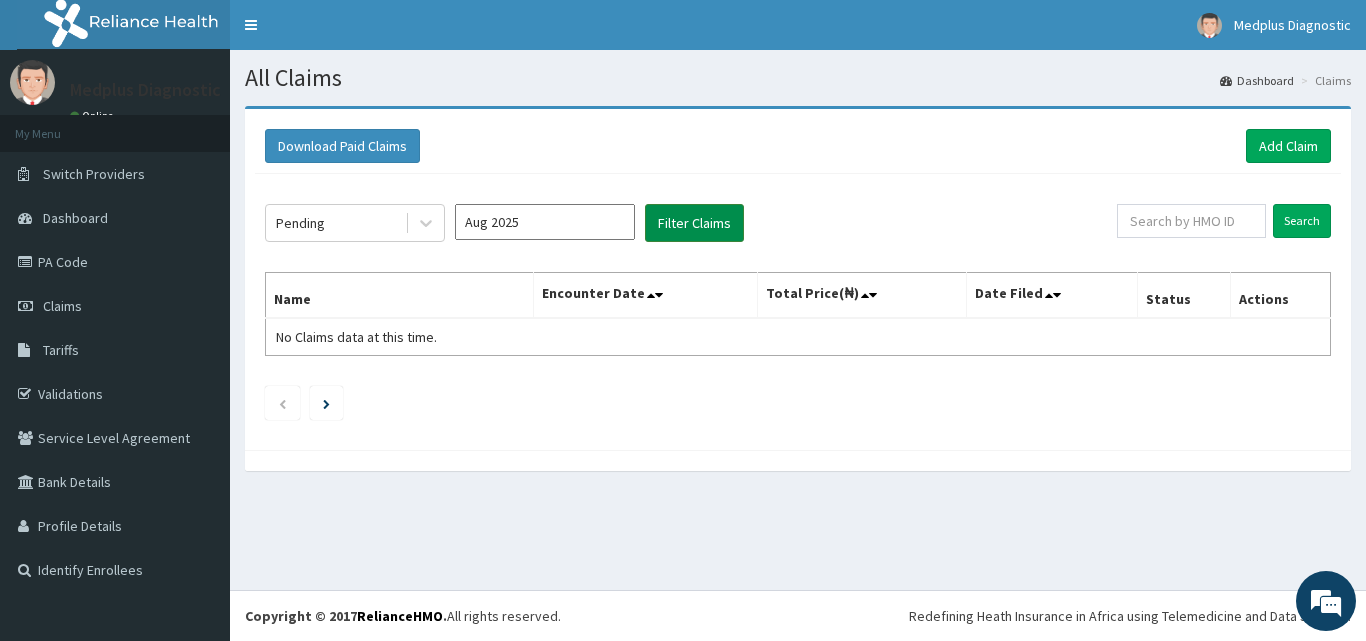 click on "Filter Claims" at bounding box center (694, 223) 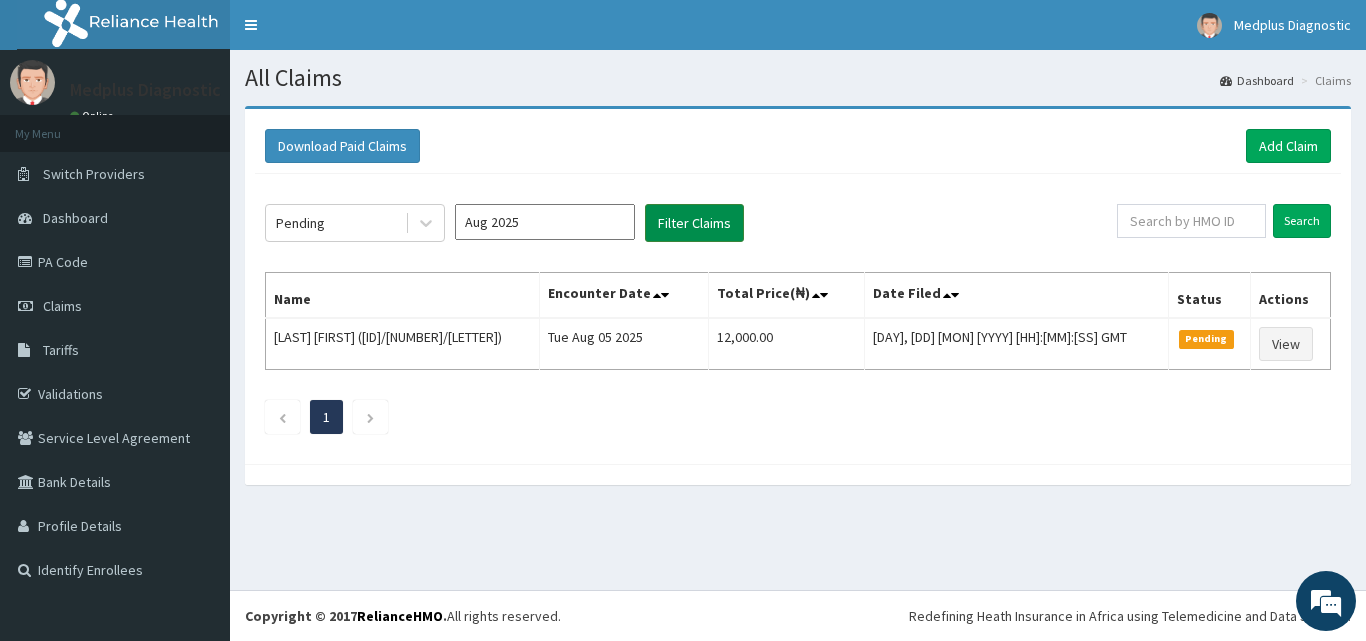 type 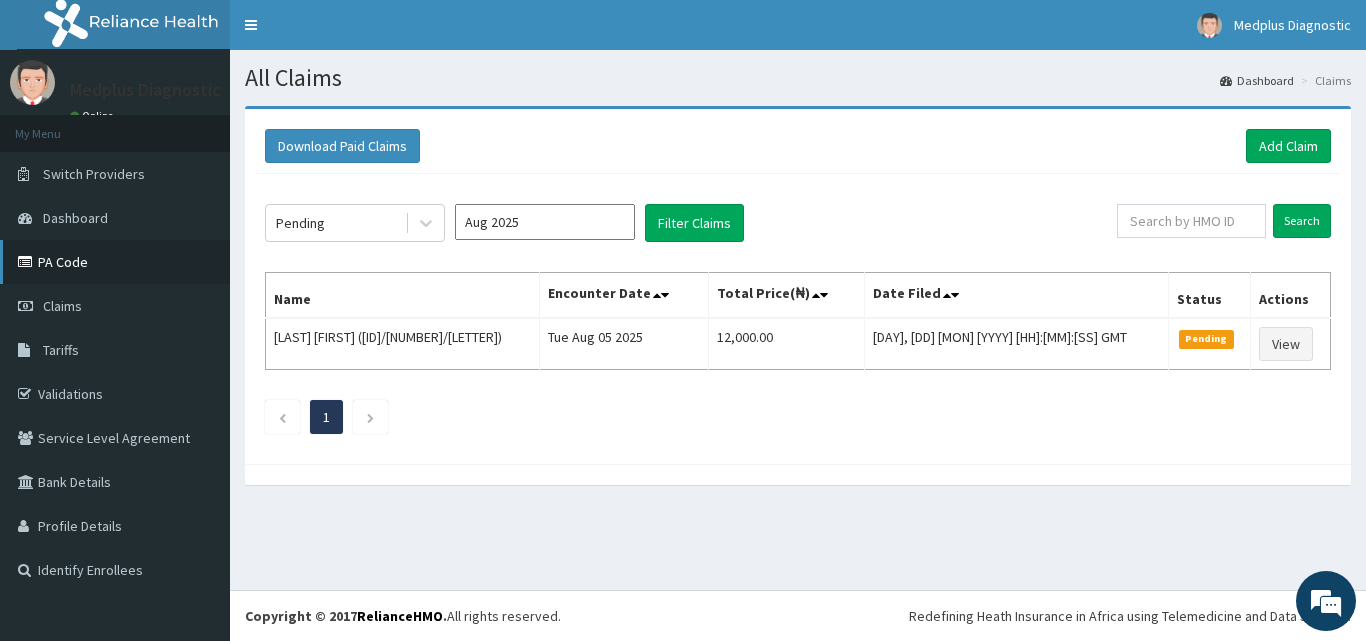 click on "PA Code" at bounding box center [115, 262] 